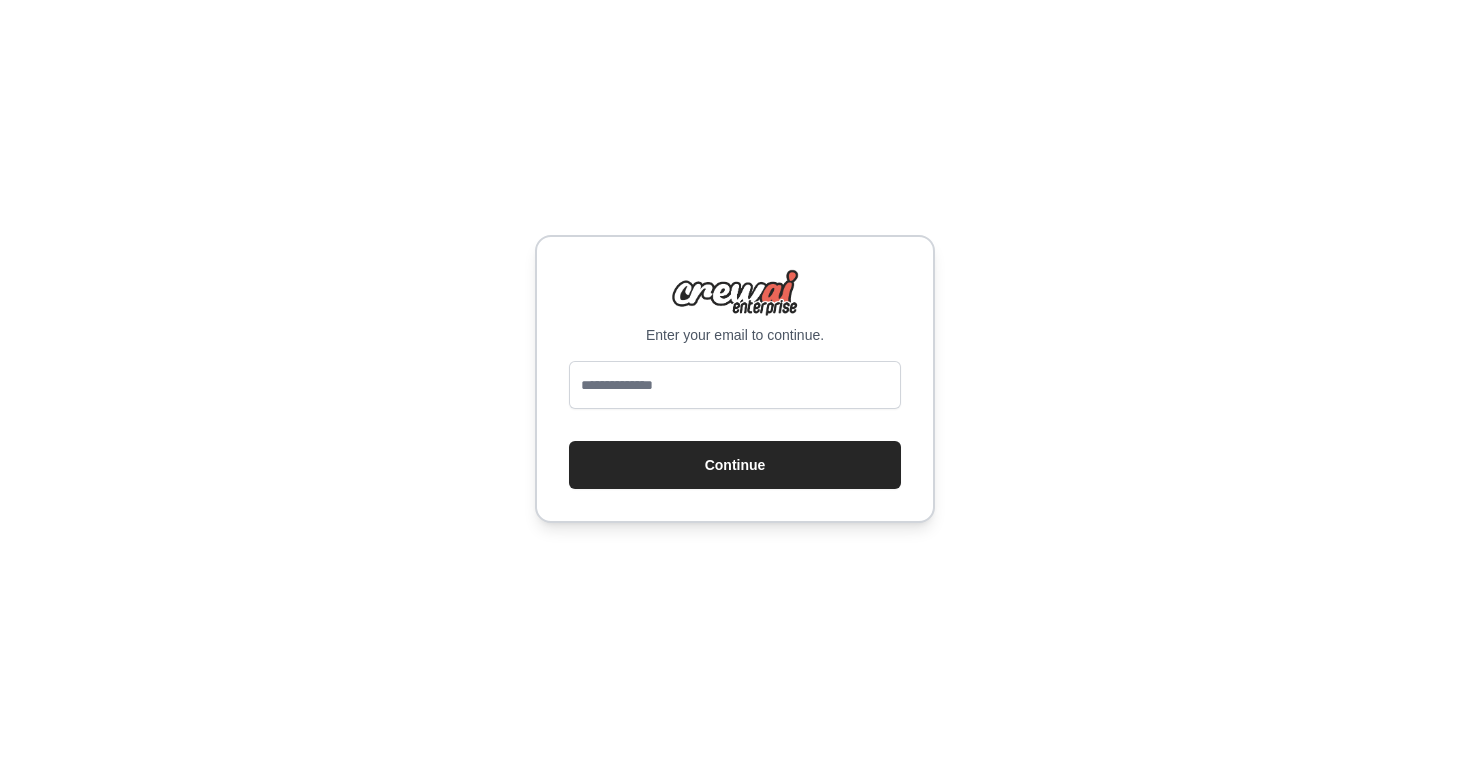 scroll, scrollTop: 0, scrollLeft: 0, axis: both 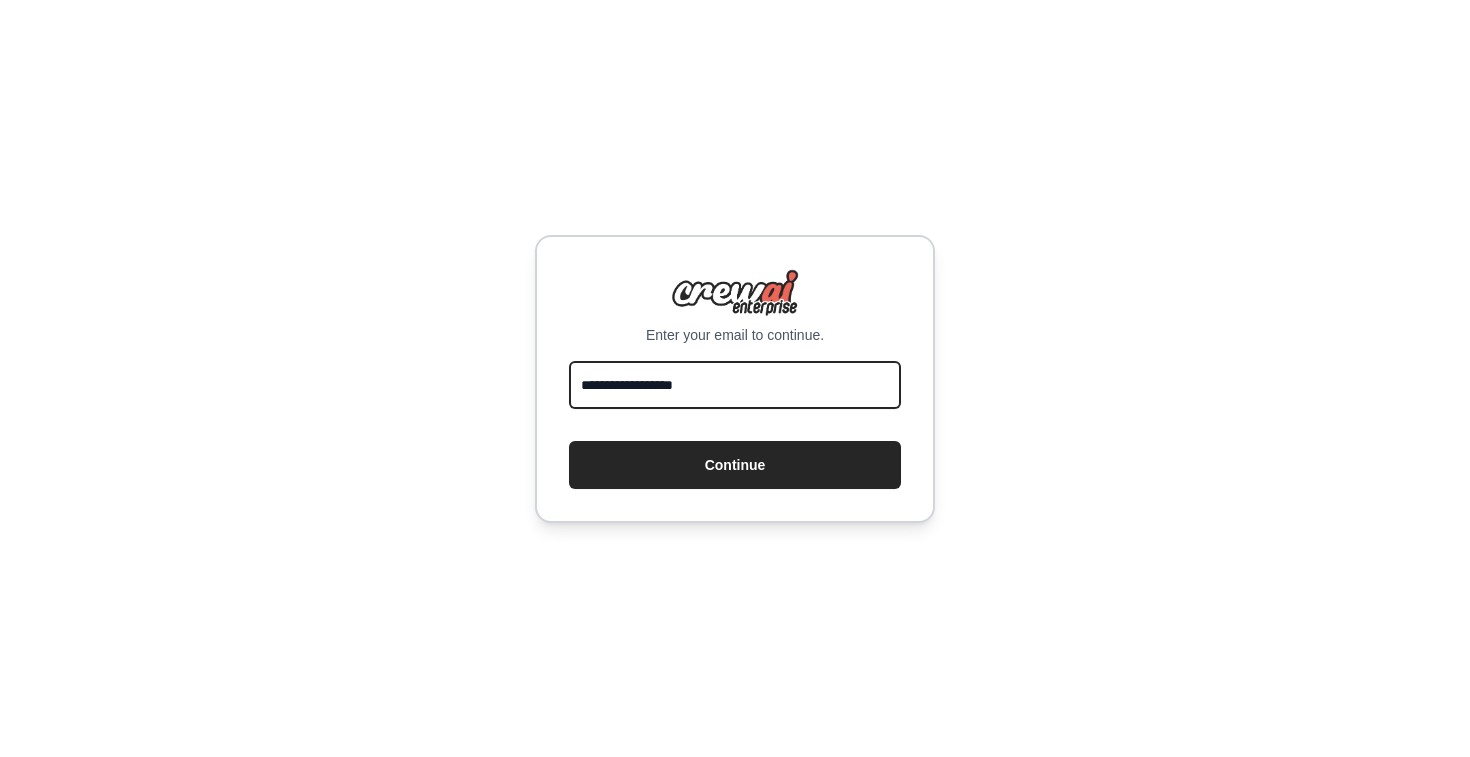 type on "**********" 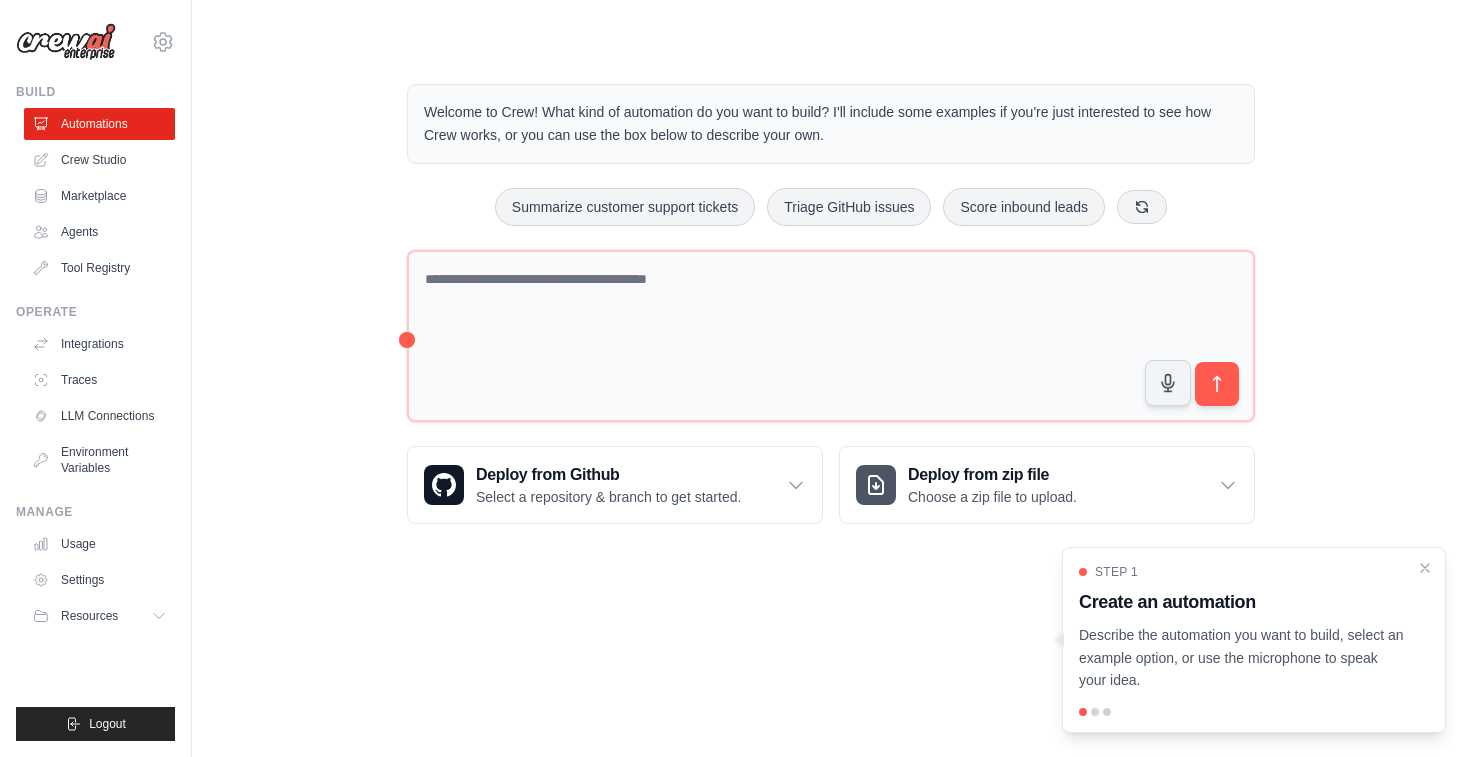 scroll, scrollTop: 0, scrollLeft: 0, axis: both 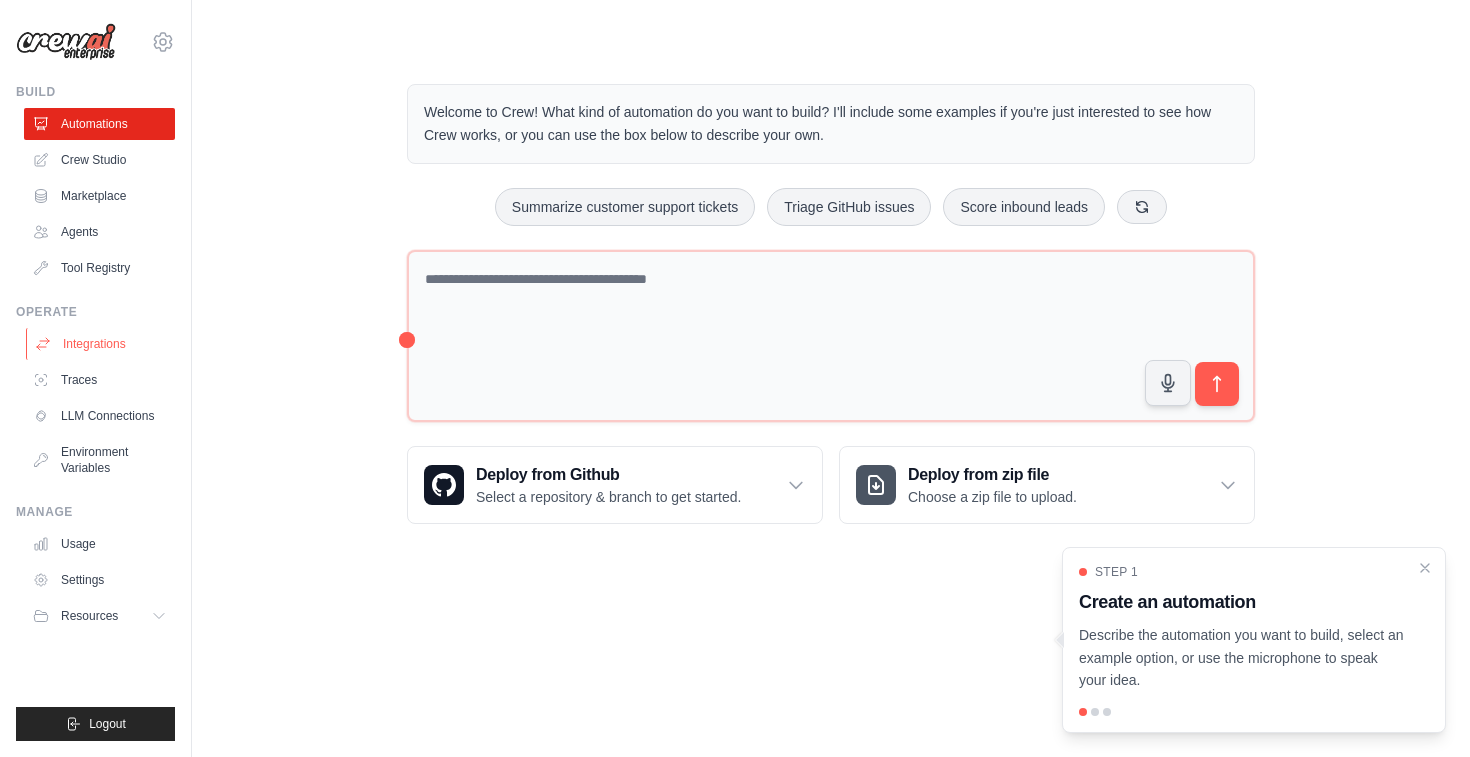 click on "Integrations" at bounding box center [101, 344] 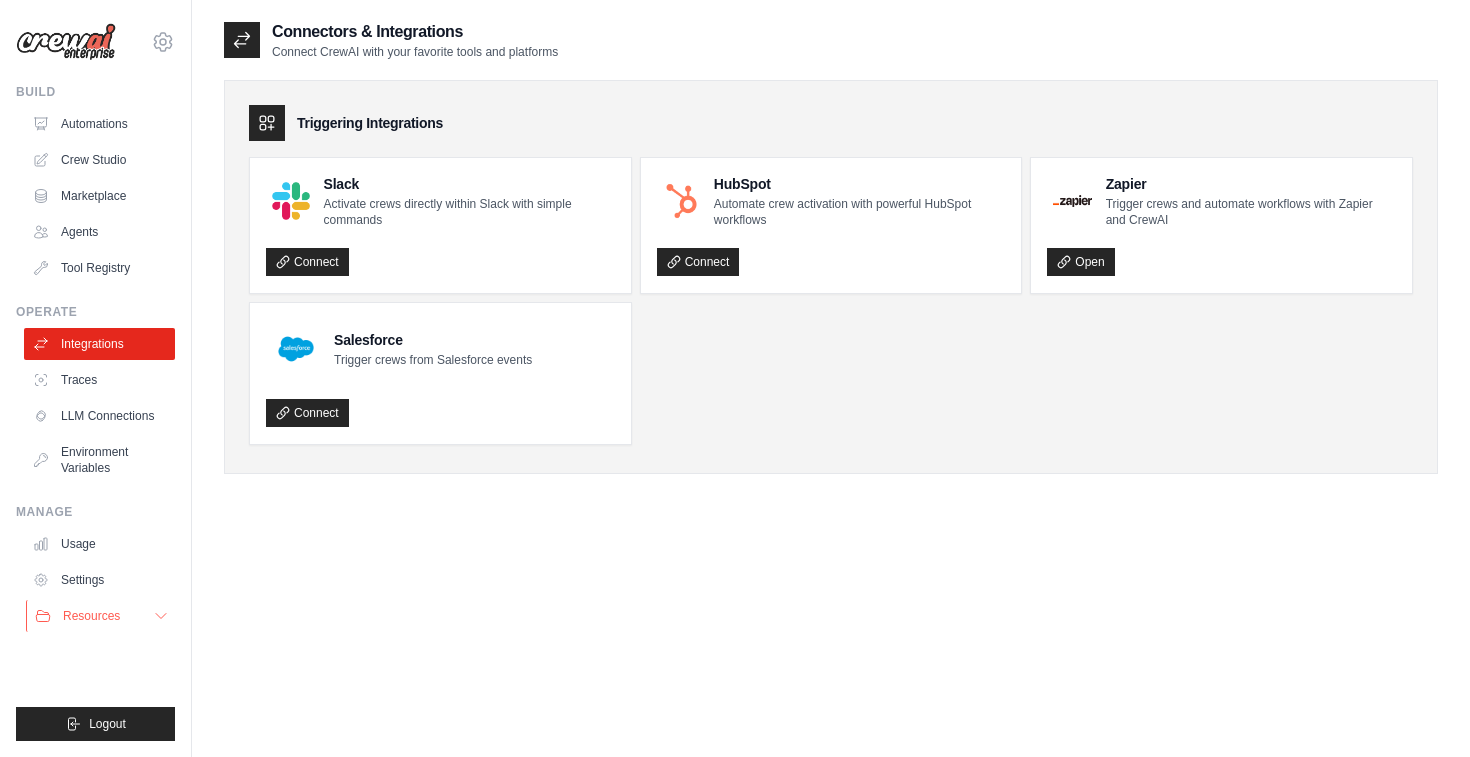 click on "Resources" at bounding box center (101, 616) 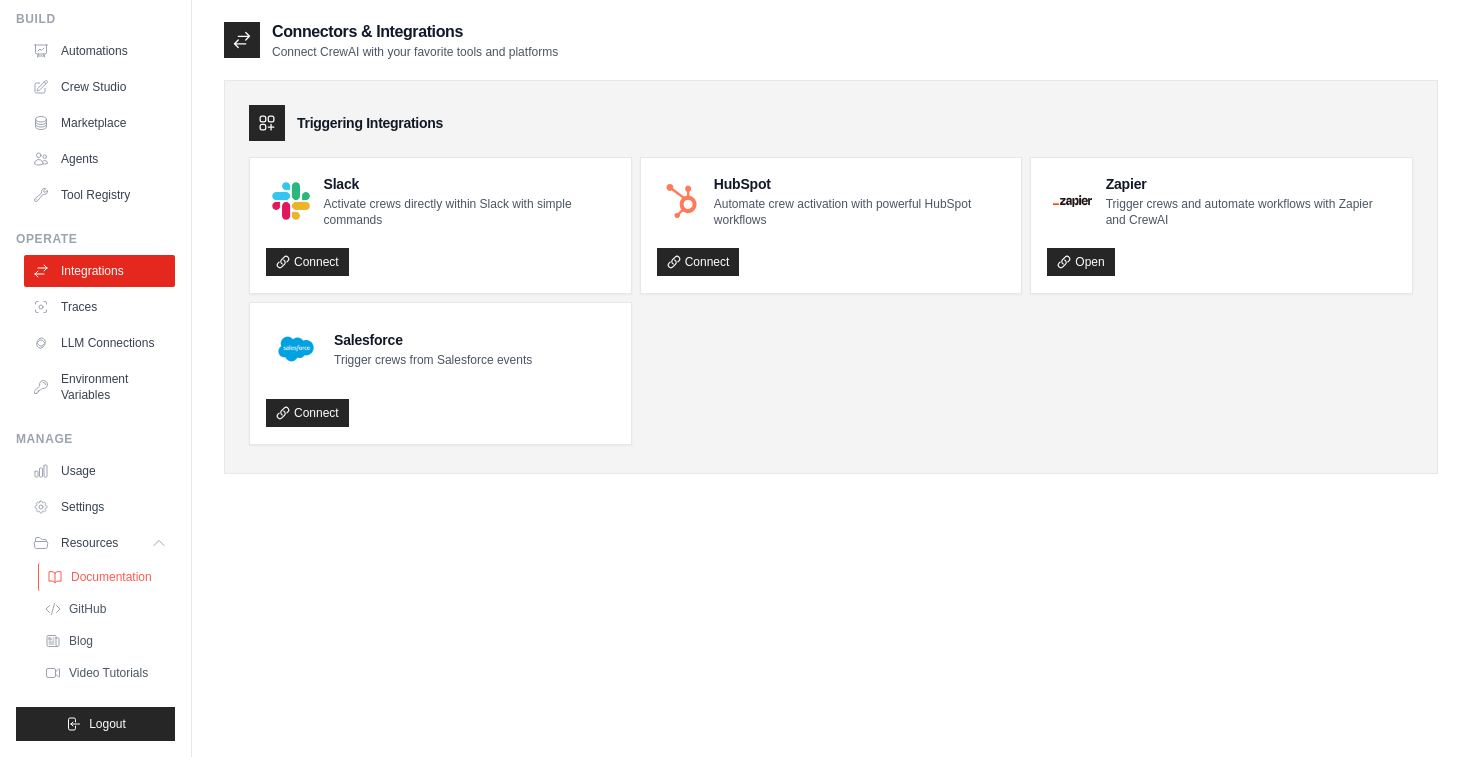 scroll, scrollTop: 73, scrollLeft: 0, axis: vertical 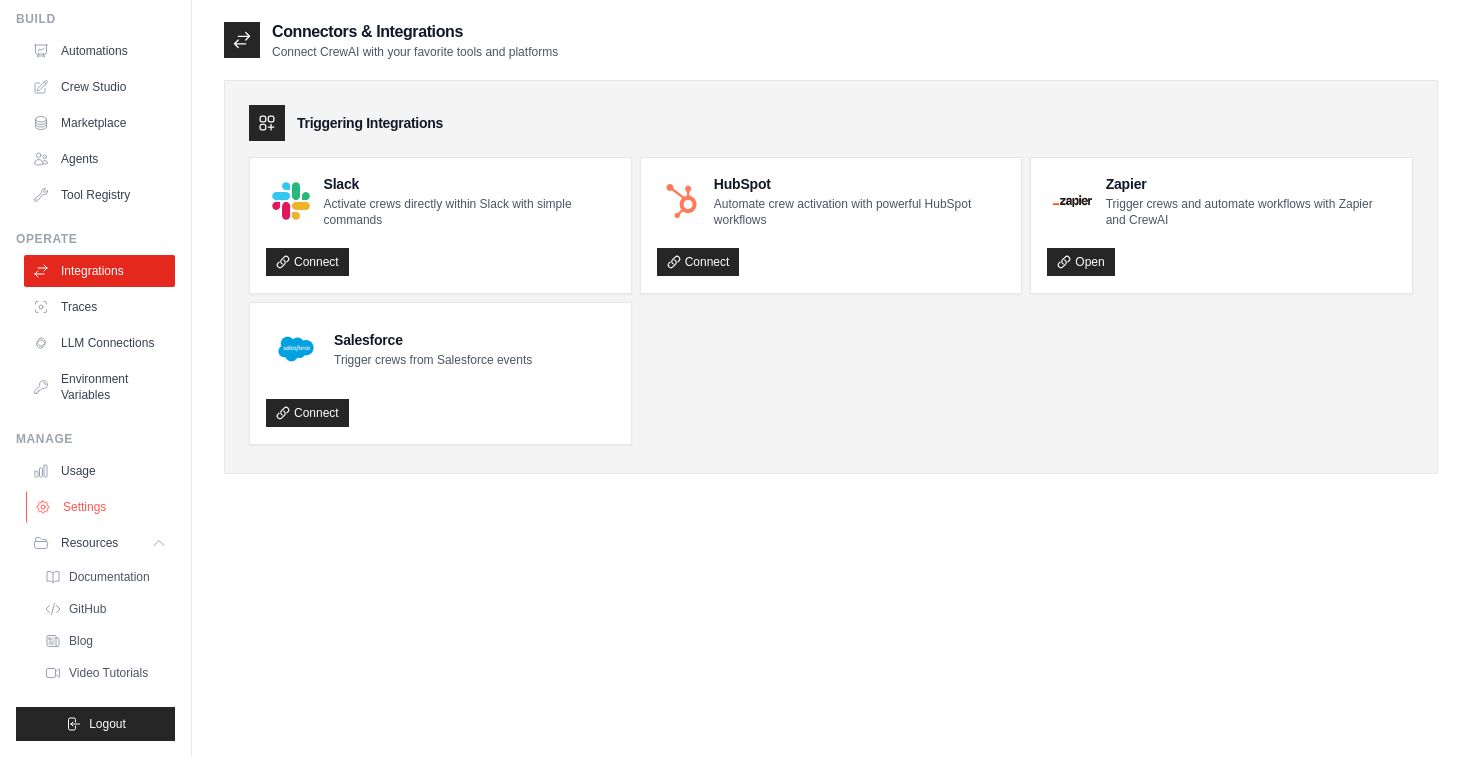 click on "Settings" at bounding box center (101, 507) 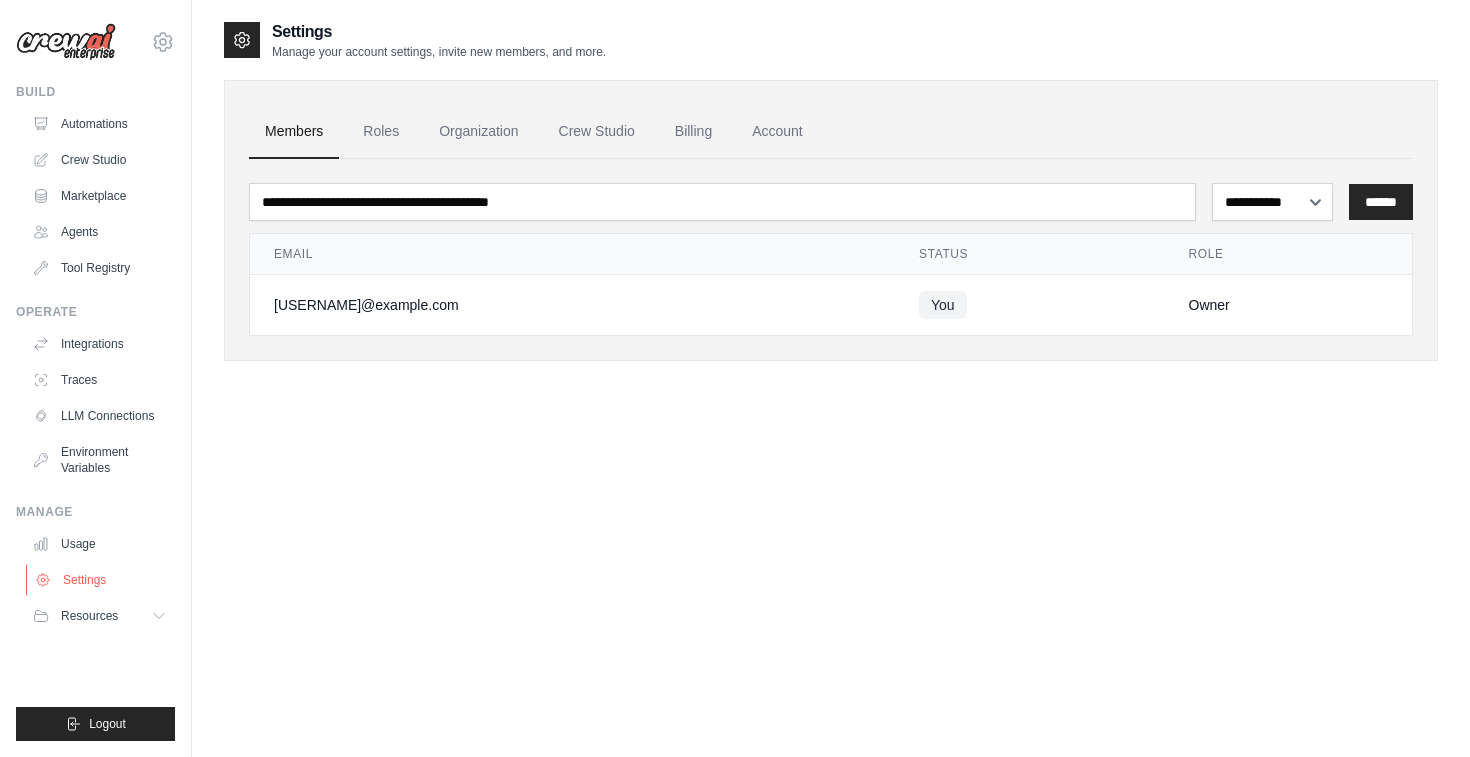 click on "Settings" at bounding box center [101, 580] 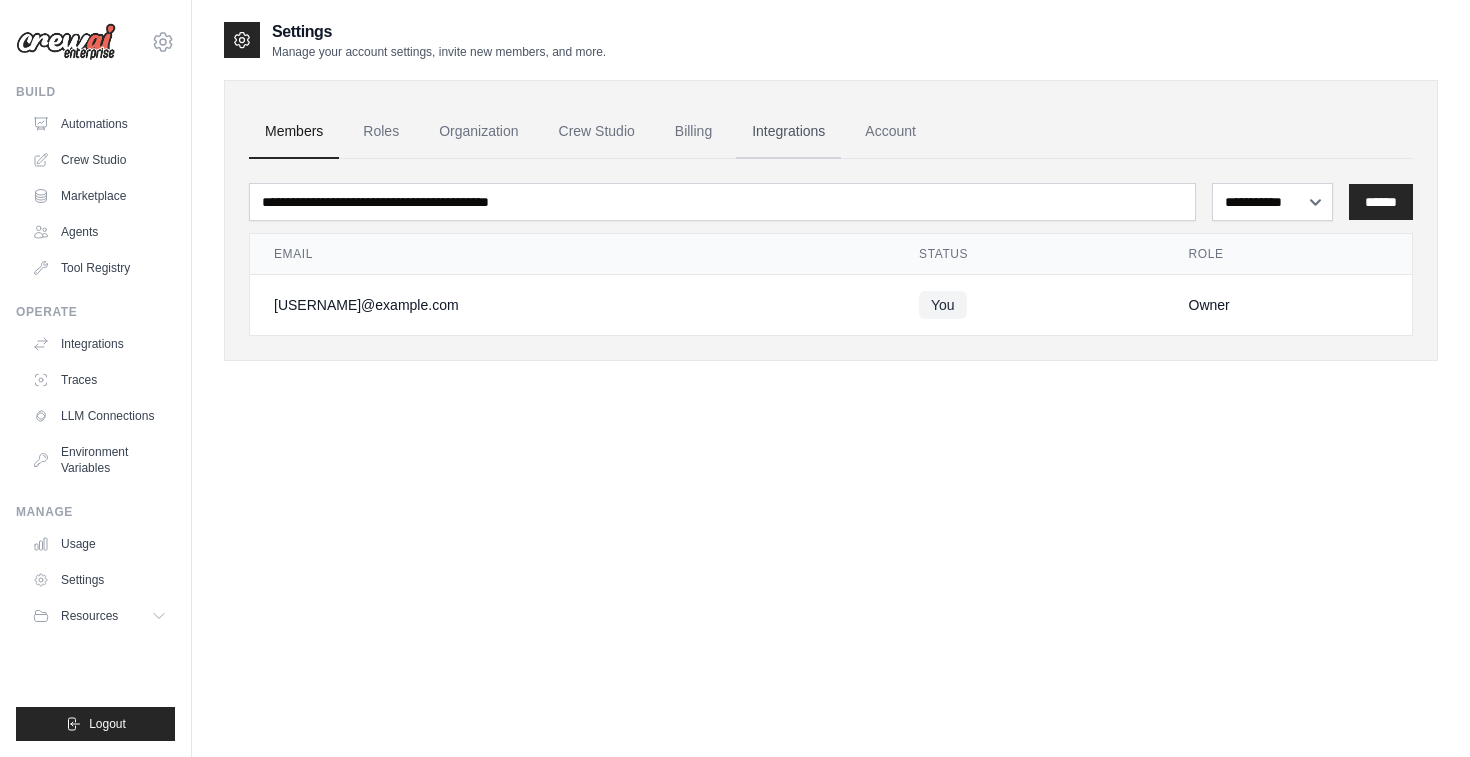 click on "Integrations" at bounding box center (788, 132) 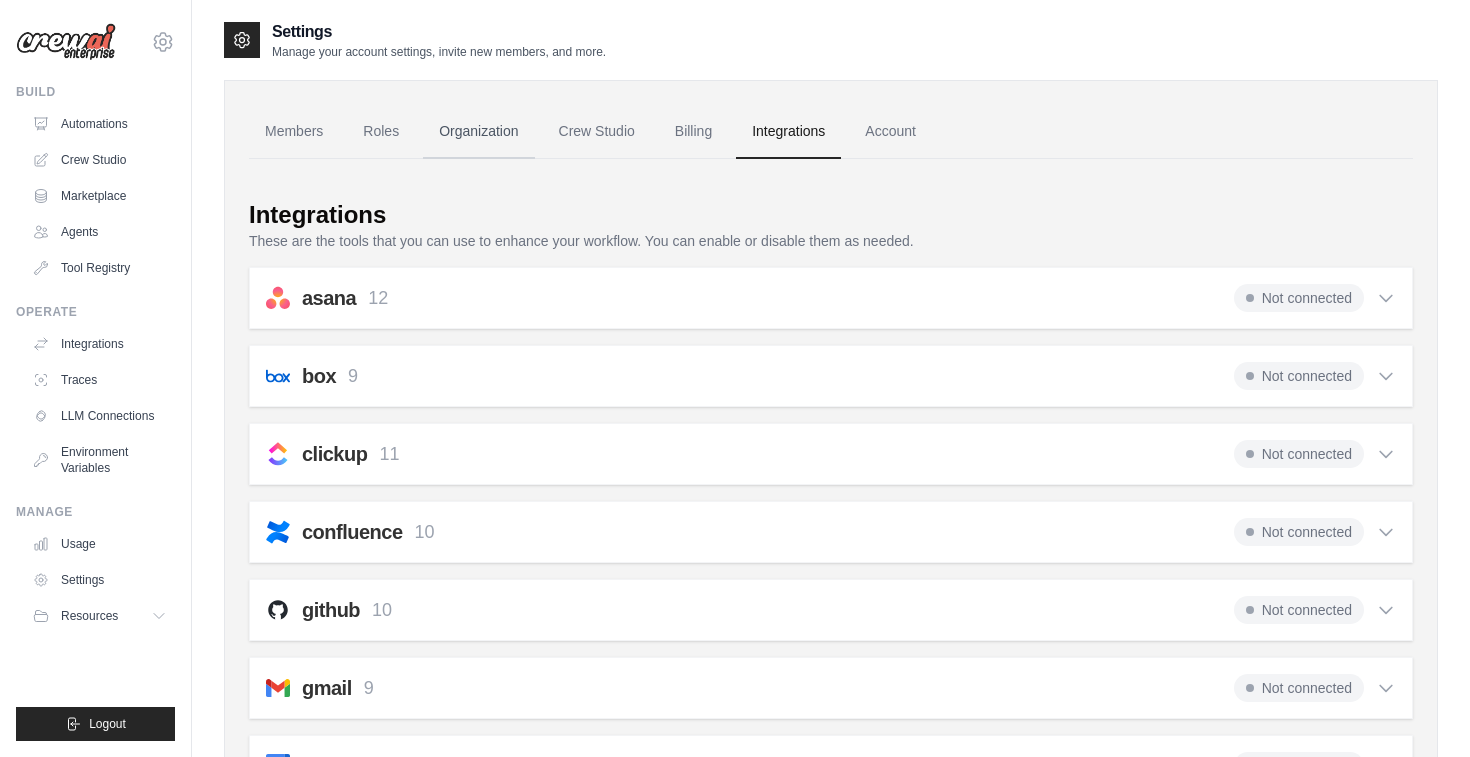 drag, startPoint x: 779, startPoint y: 125, endPoint x: 455, endPoint y: 119, distance: 324.05554 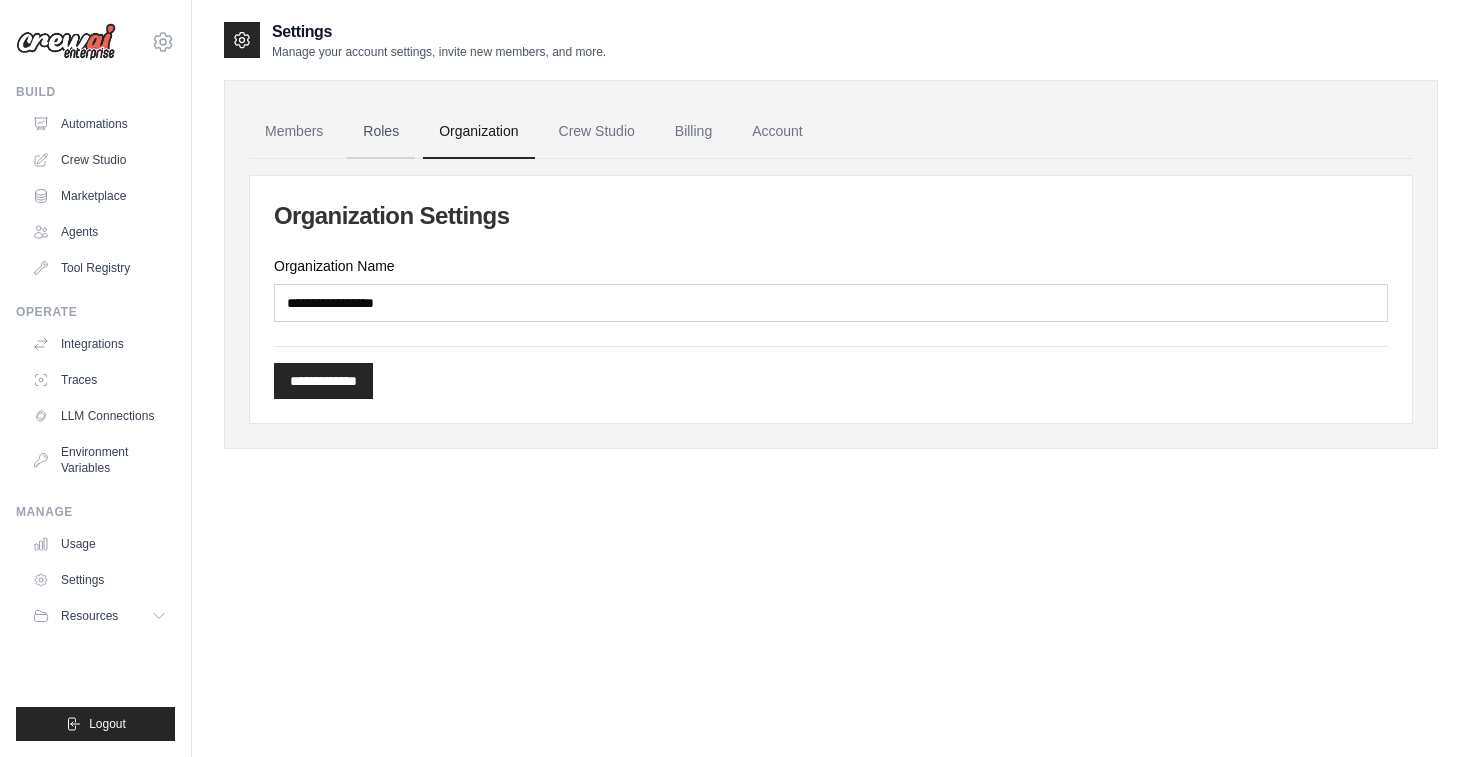 click on "Roles" at bounding box center (381, 132) 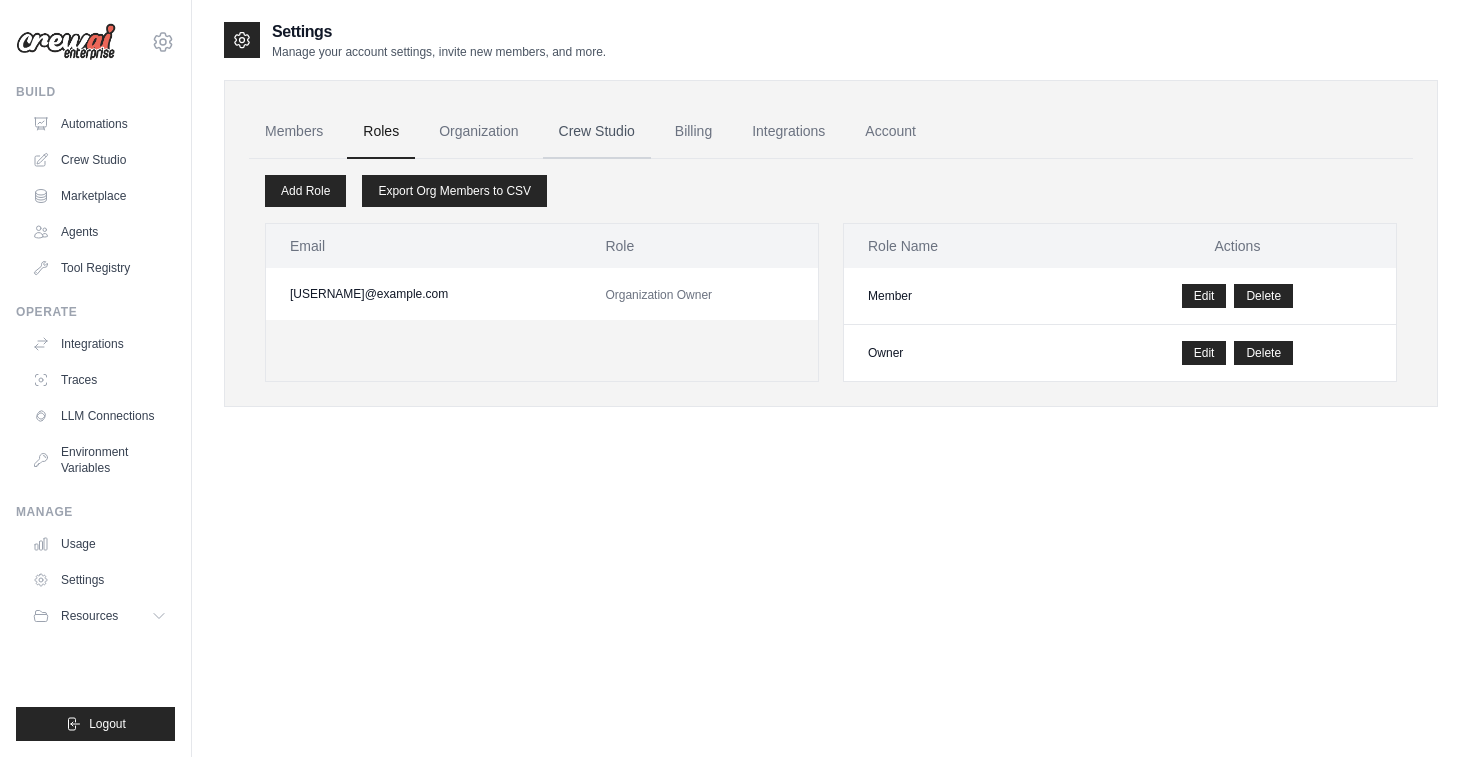 click on "Crew Studio" at bounding box center [597, 132] 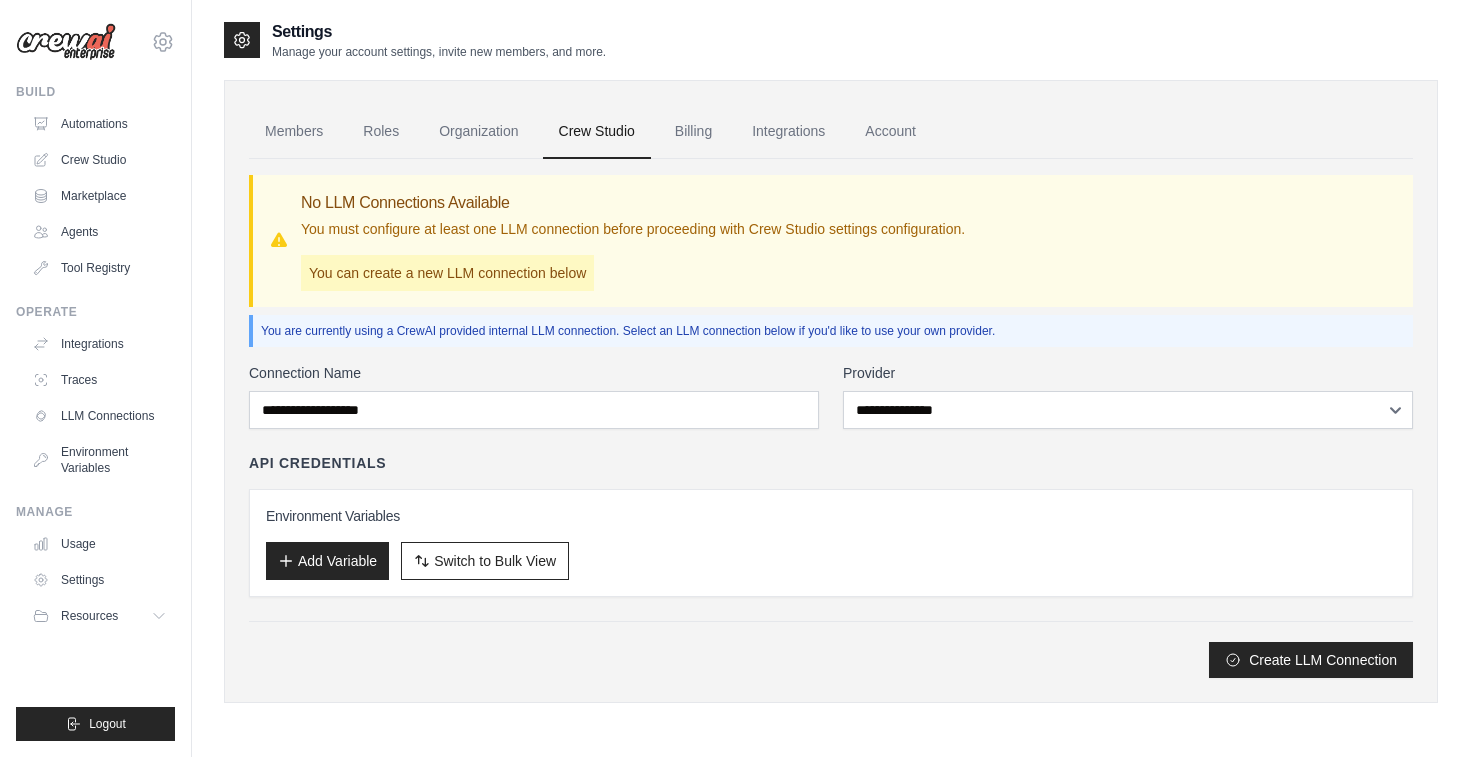 scroll, scrollTop: 0, scrollLeft: 0, axis: both 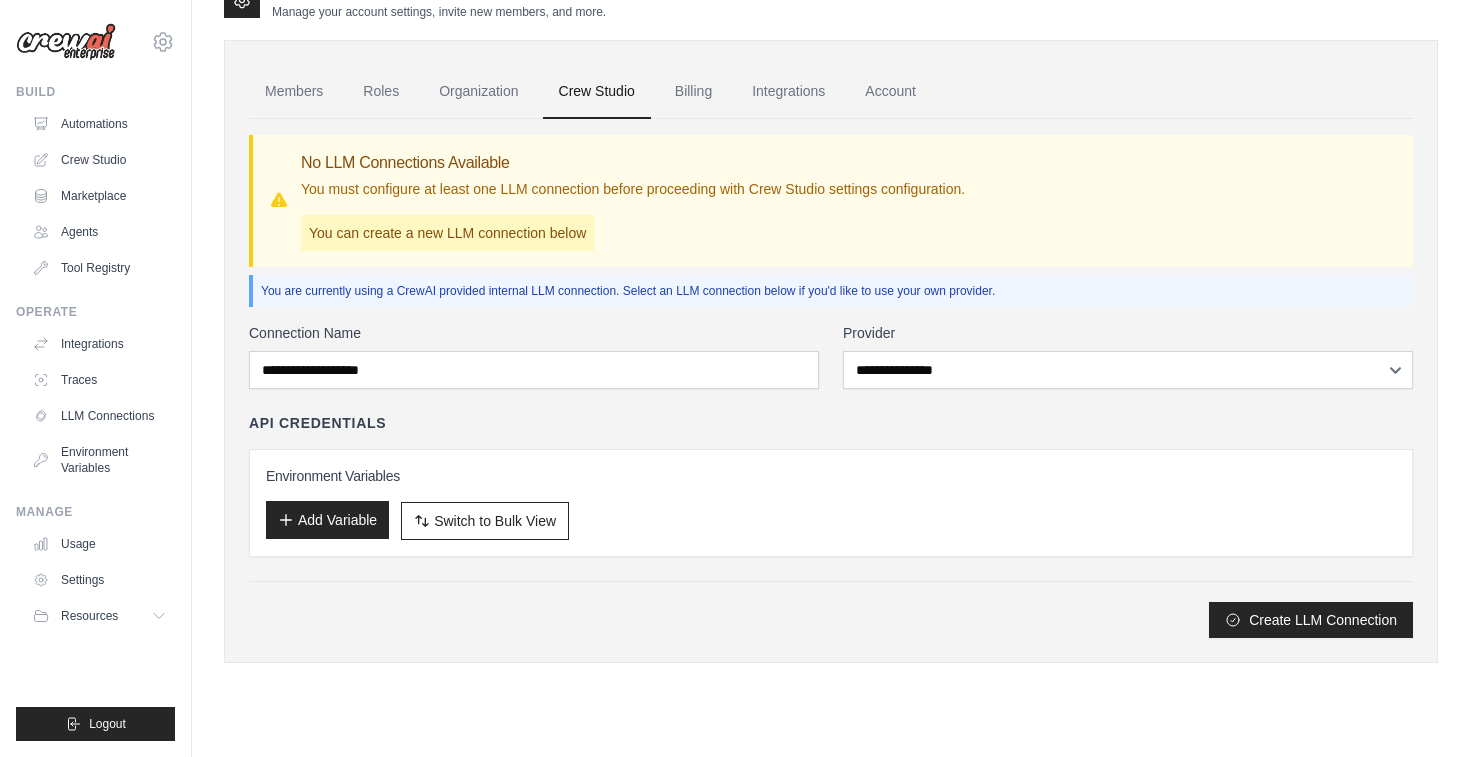 click on "Add Variable" at bounding box center [327, 520] 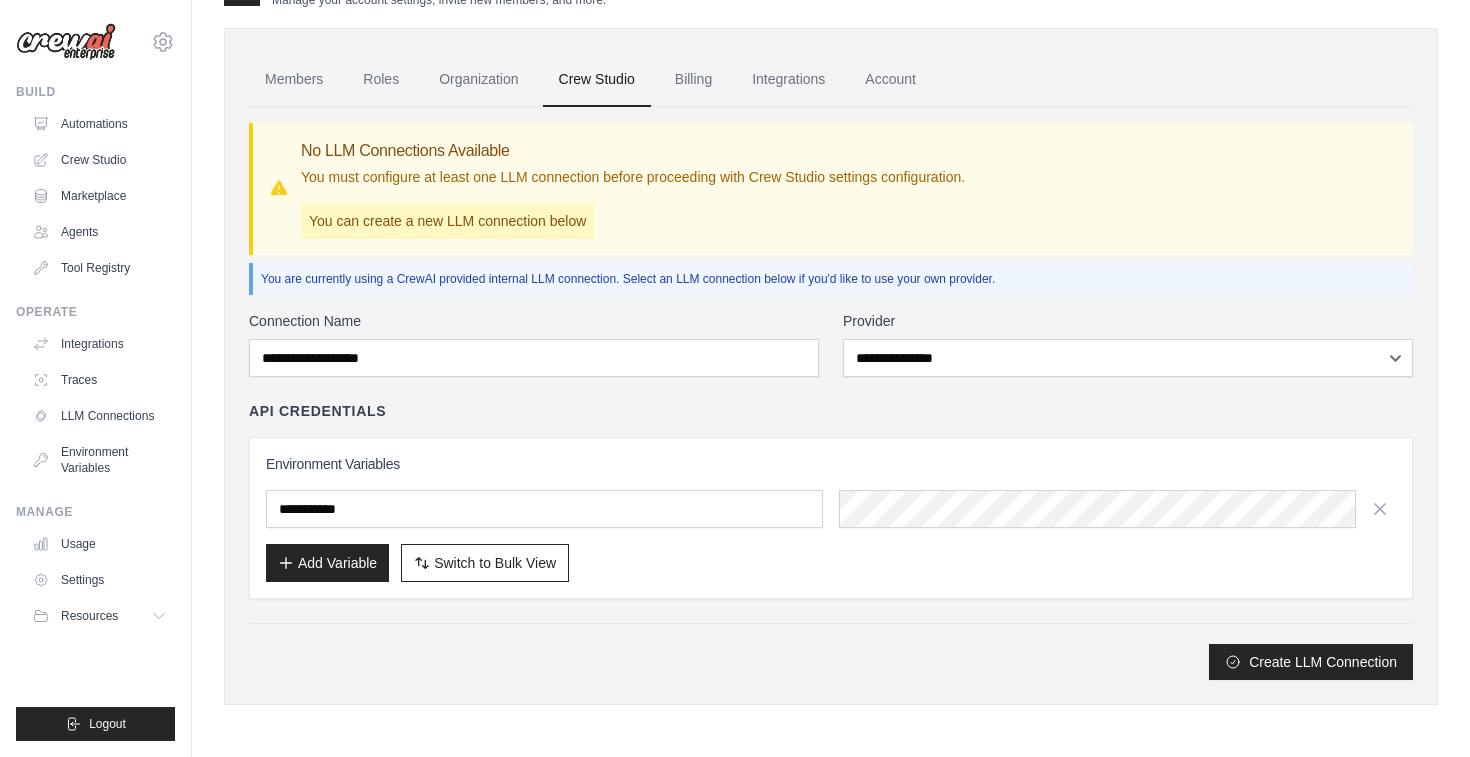 scroll, scrollTop: 52, scrollLeft: 0, axis: vertical 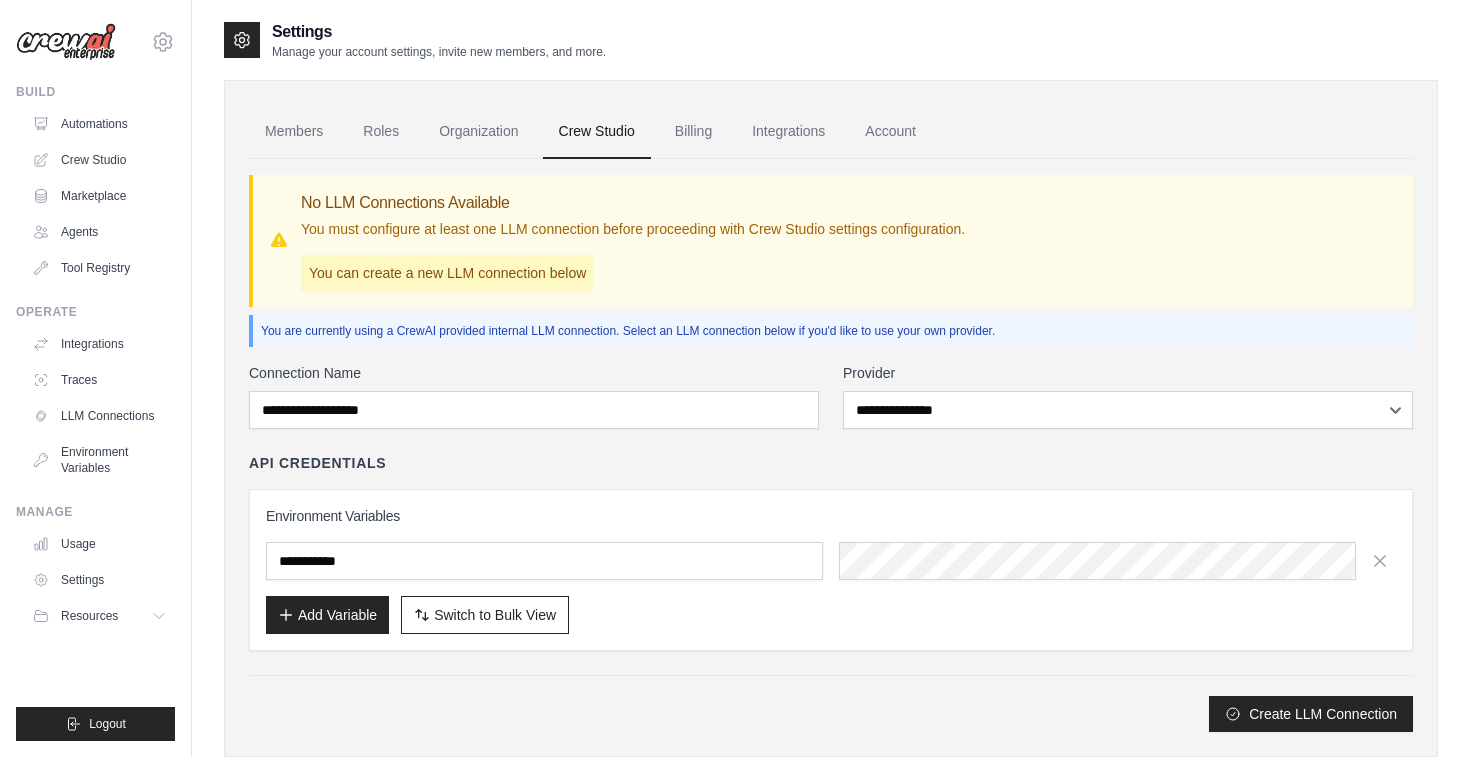 click on "Add Variable
Switch to Bulk View
Switch to Table View" at bounding box center (831, 615) 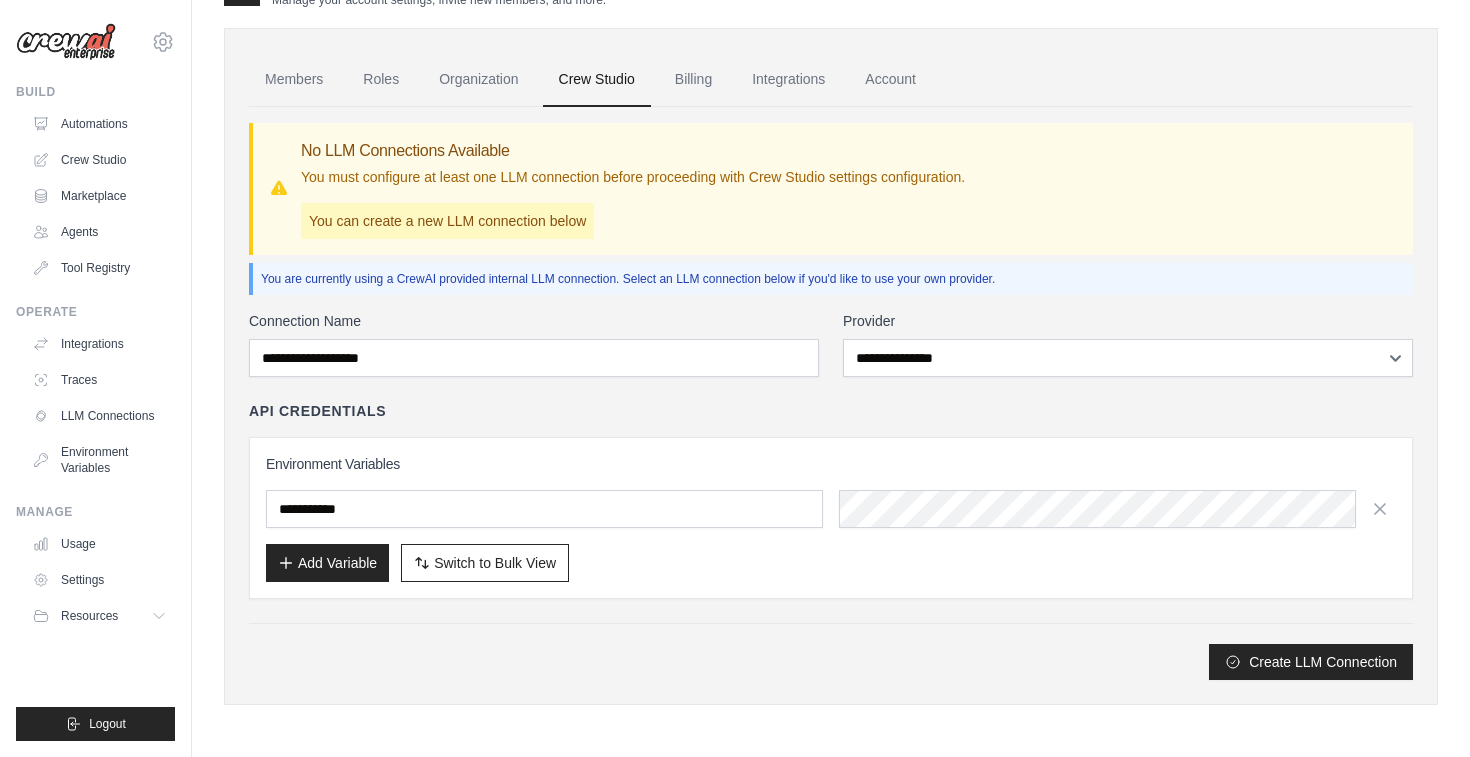 scroll, scrollTop: 52, scrollLeft: 0, axis: vertical 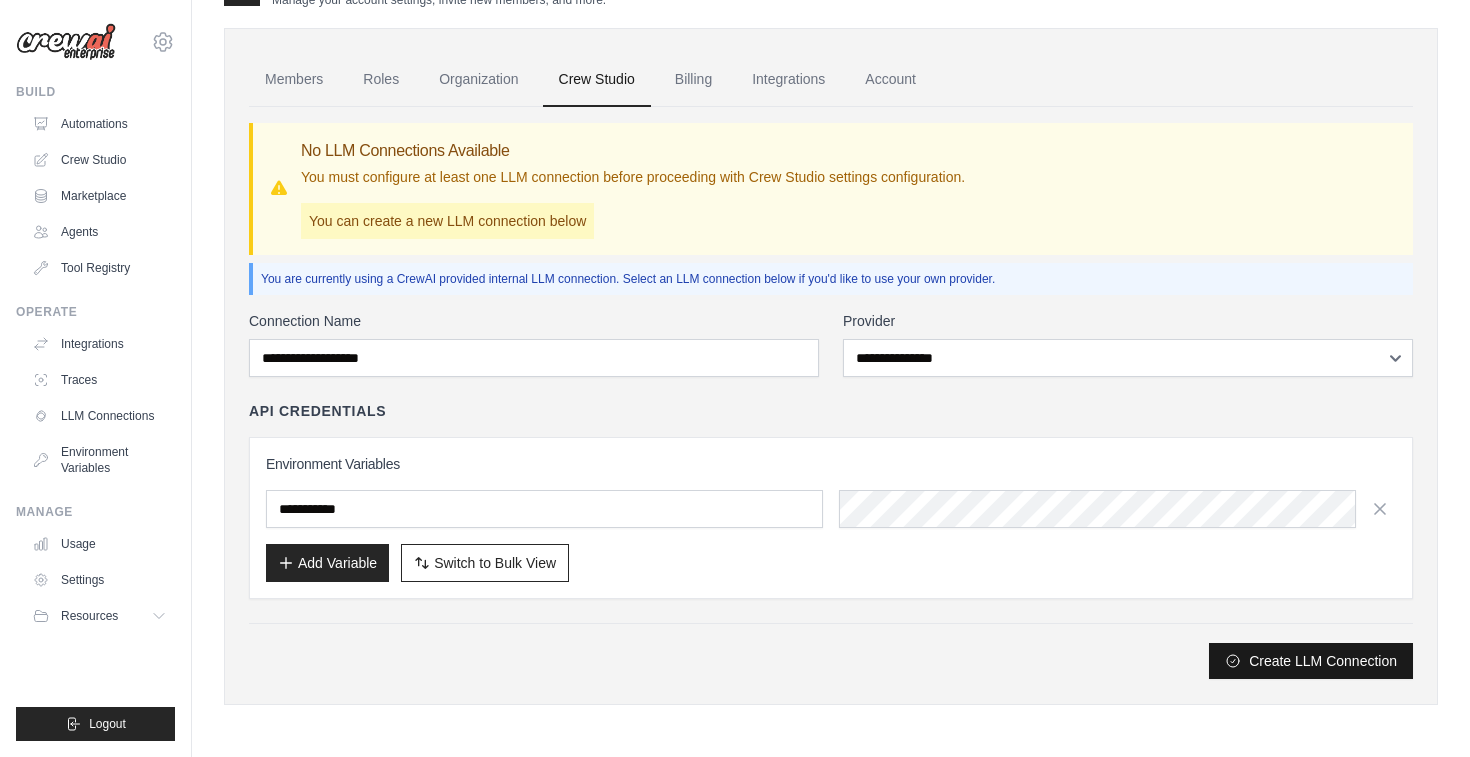 click 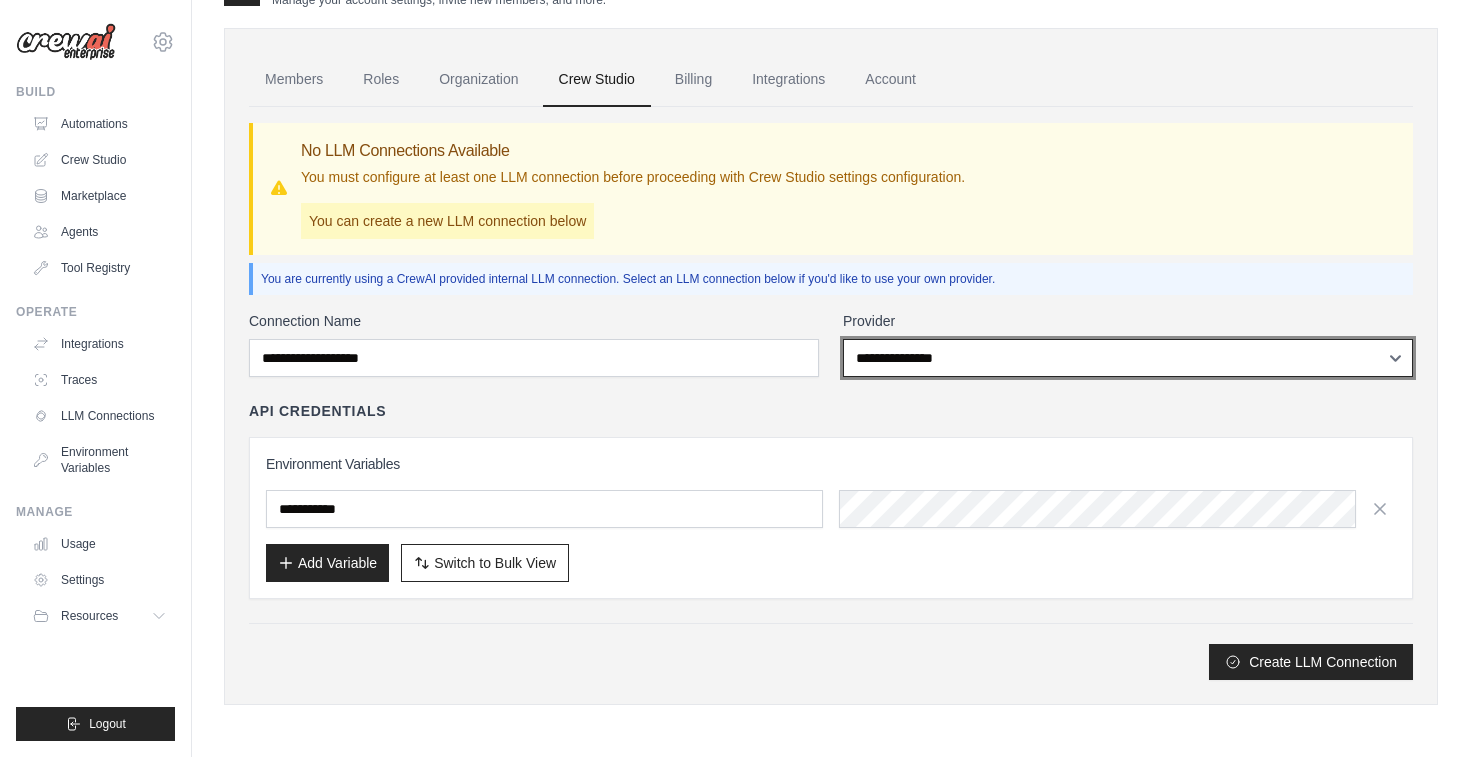 select on "******" 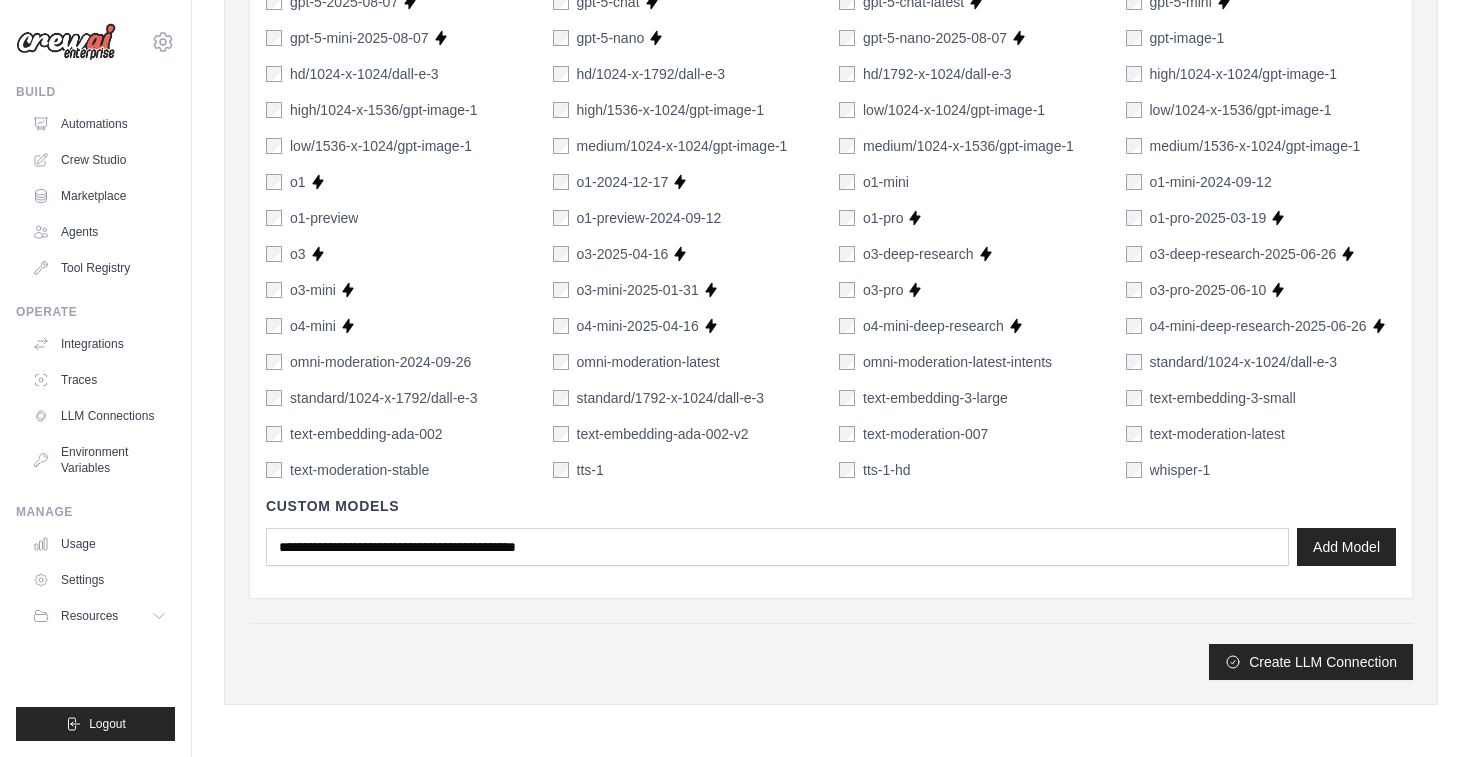 scroll, scrollTop: 1419, scrollLeft: 0, axis: vertical 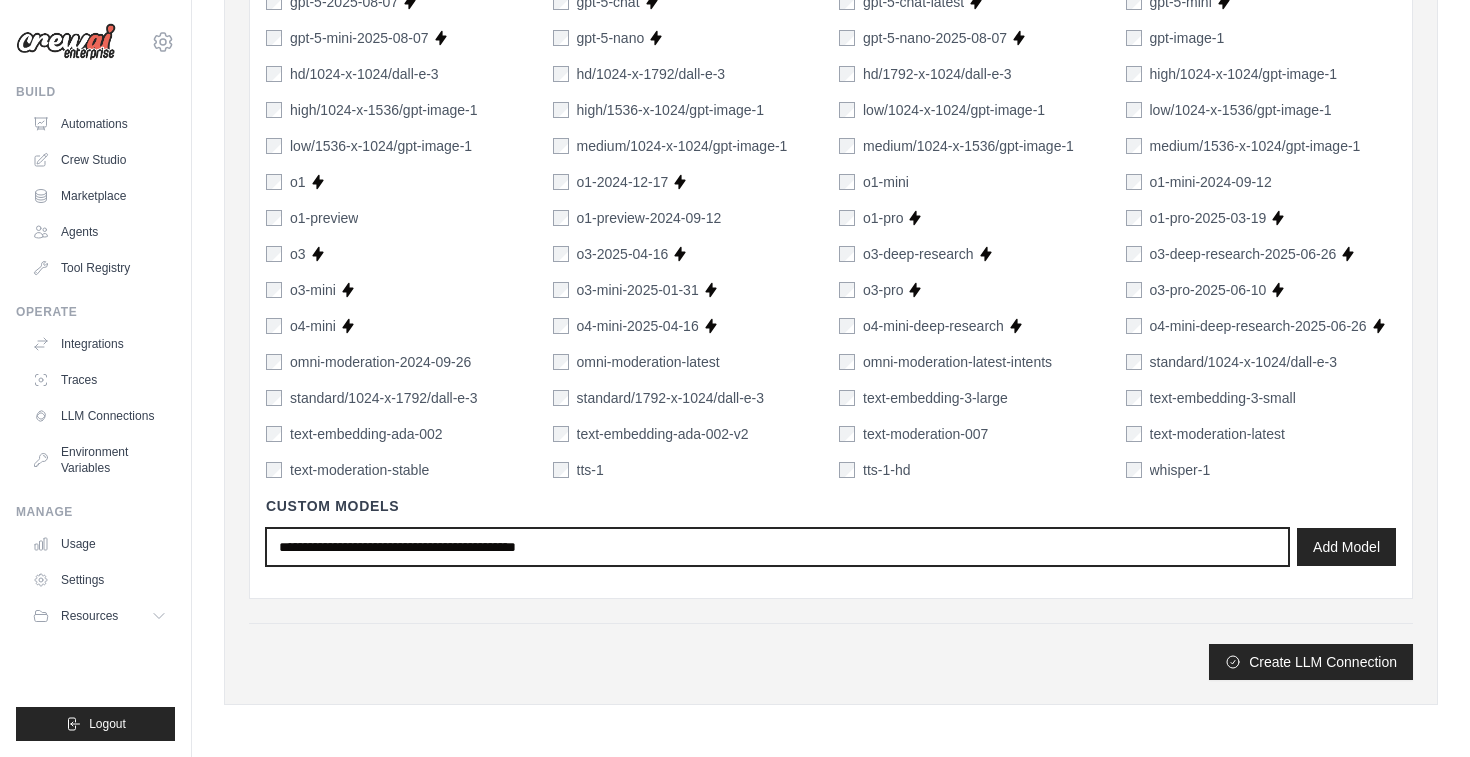 click at bounding box center (777, 547) 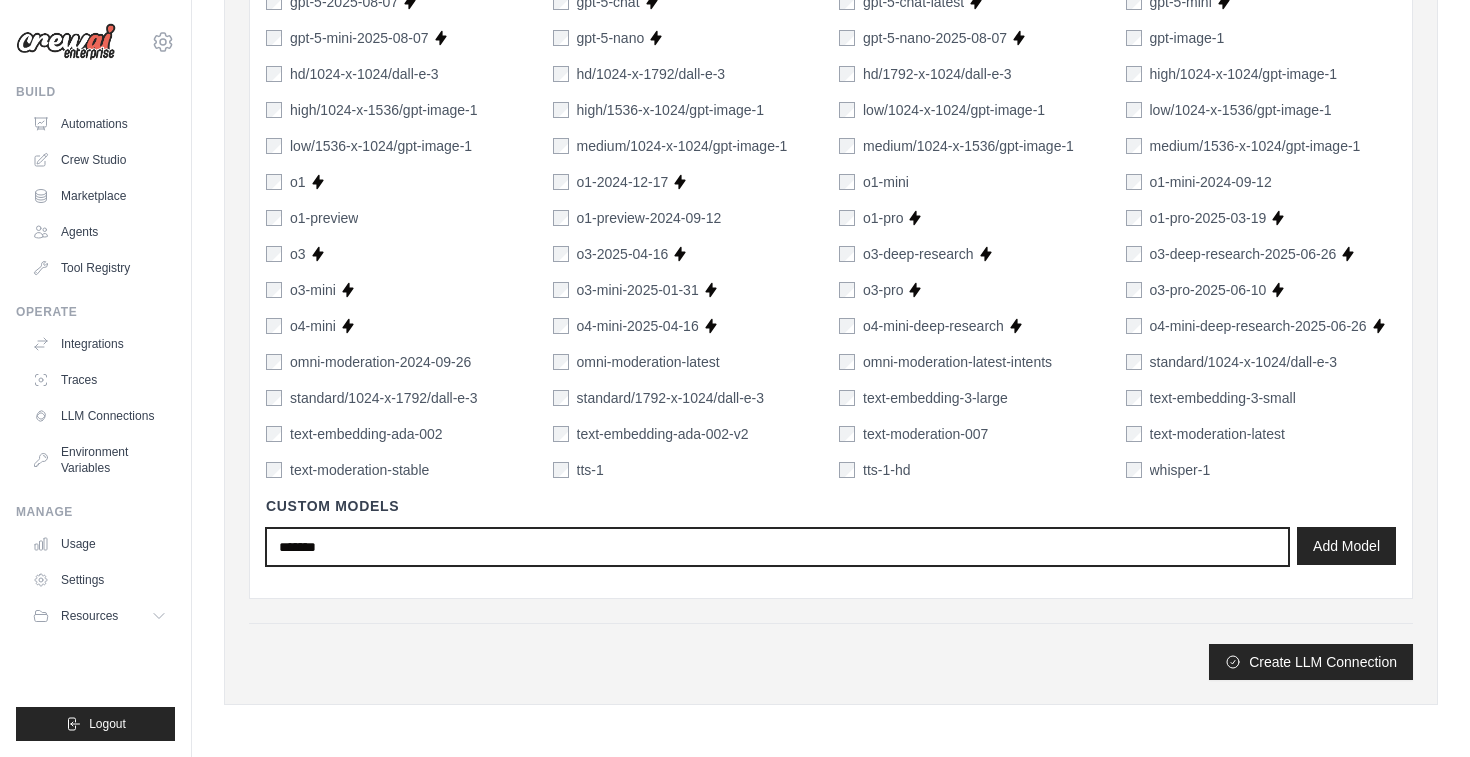 type on "*******" 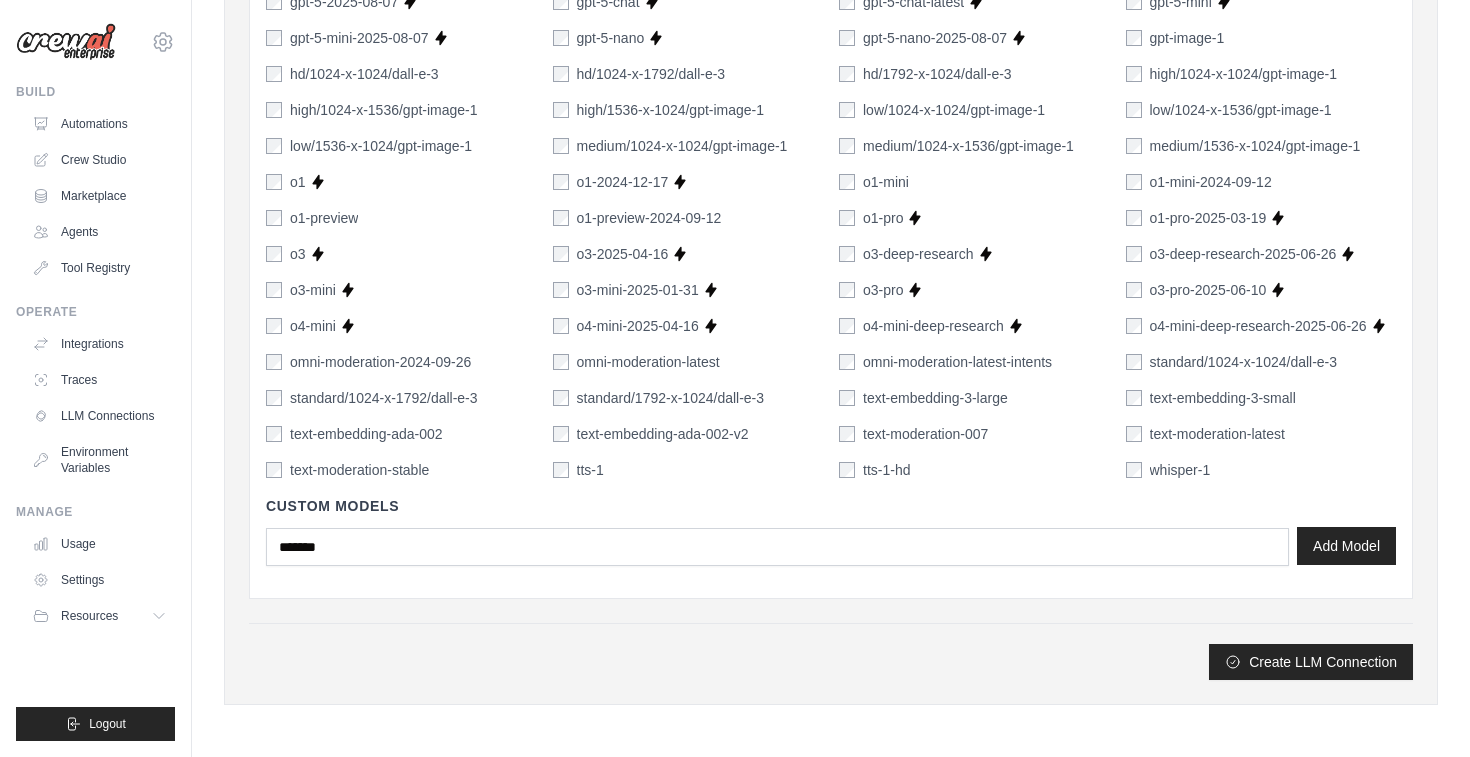 click on "Add Model" at bounding box center (1346, 546) 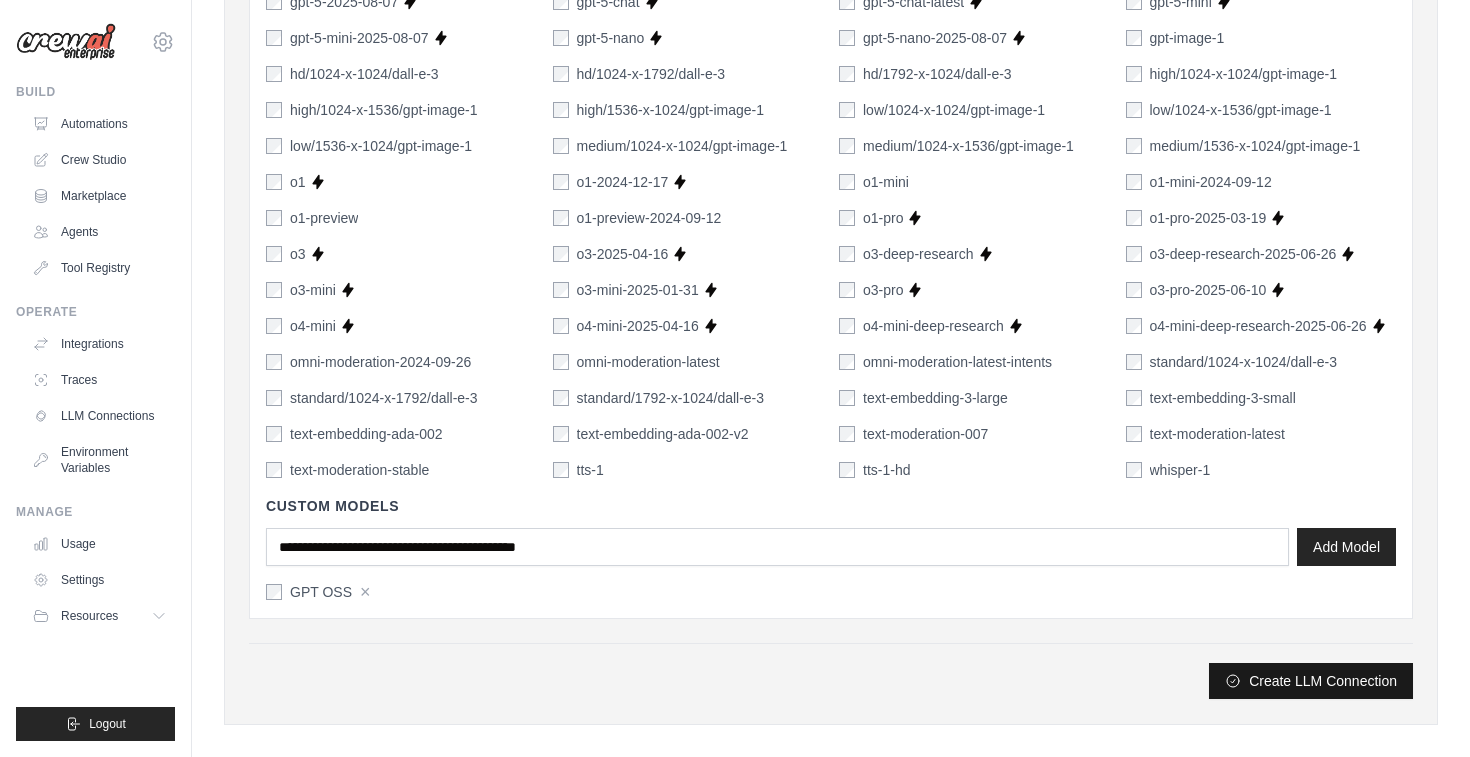 click on "Create LLM Connection" at bounding box center [1311, 681] 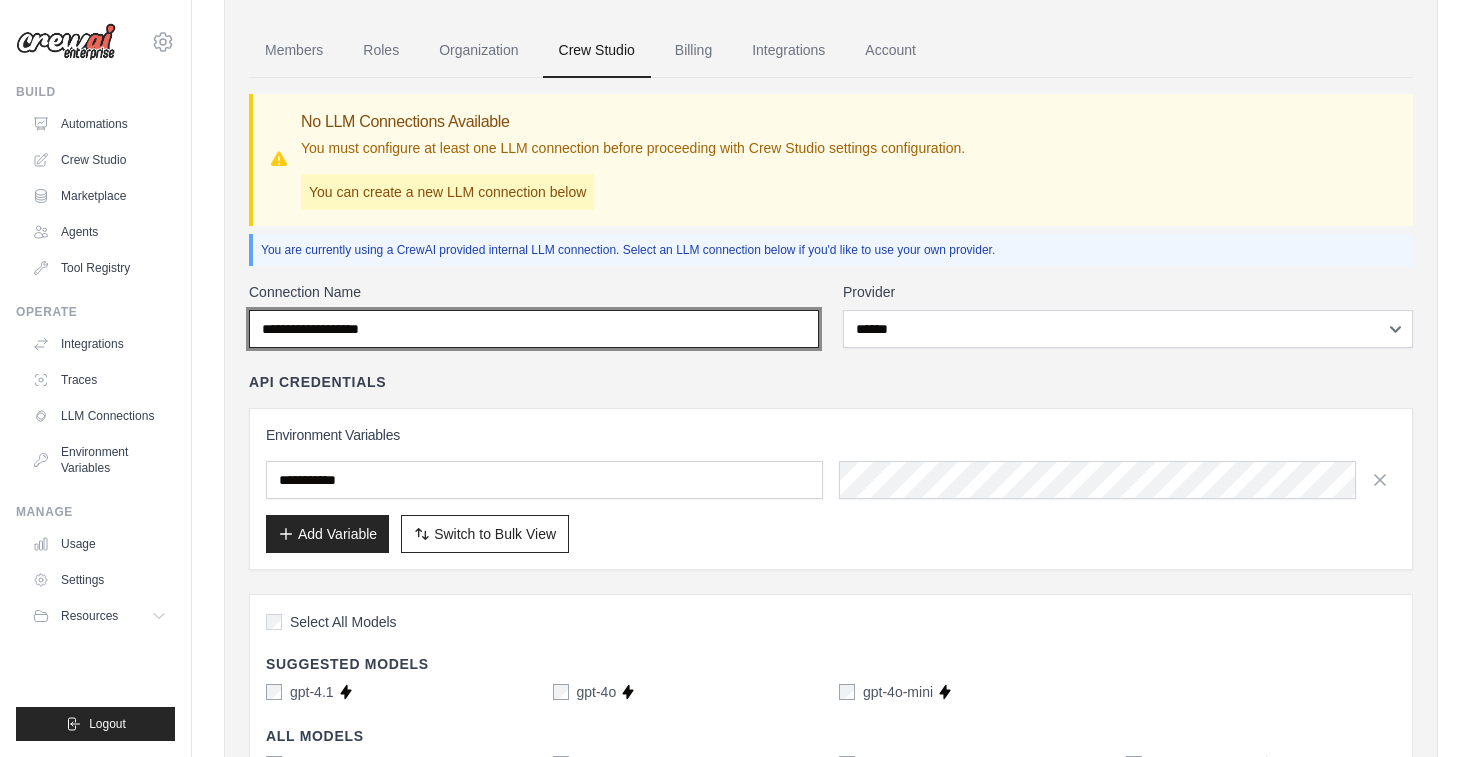 scroll, scrollTop: 85, scrollLeft: 0, axis: vertical 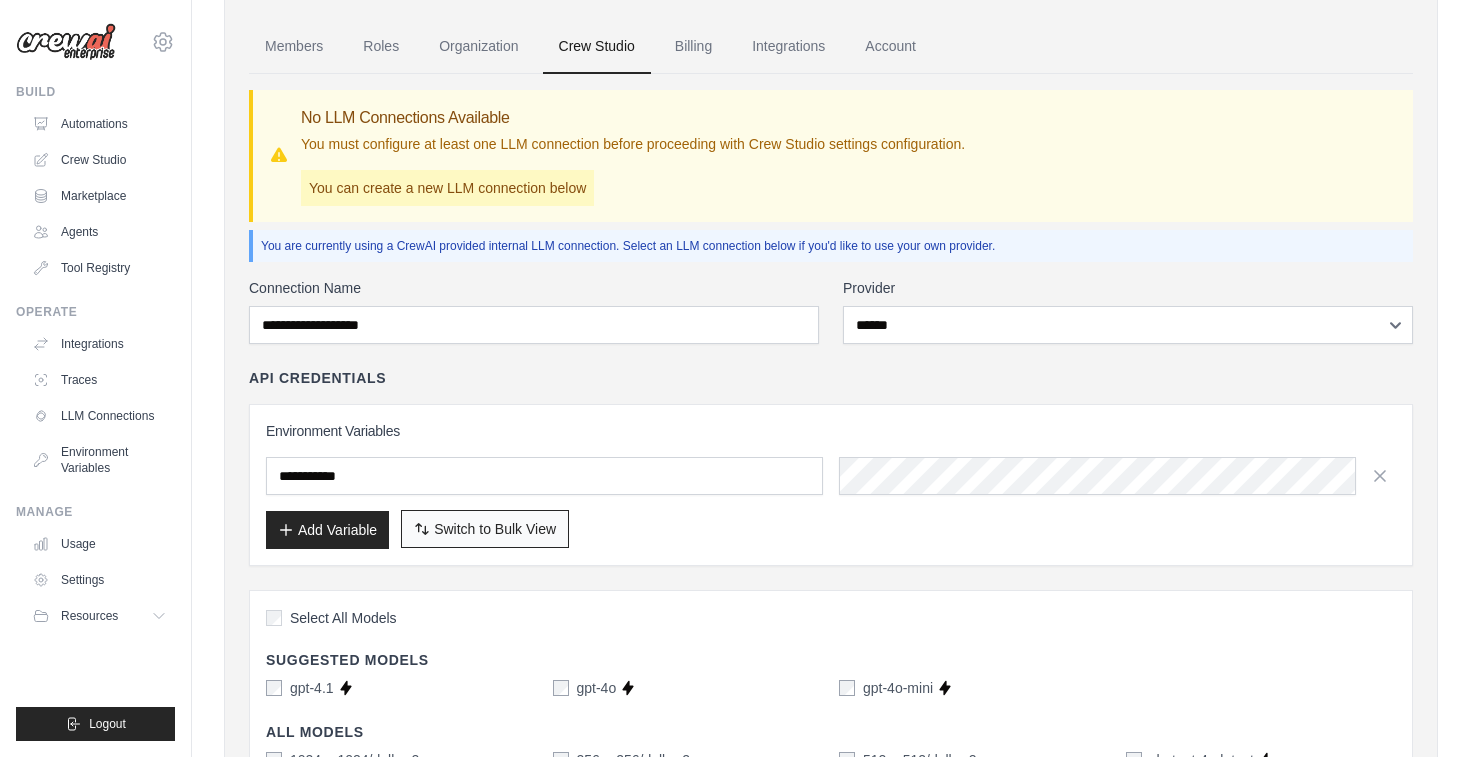 click on "Switch to Bulk View" at bounding box center [495, 529] 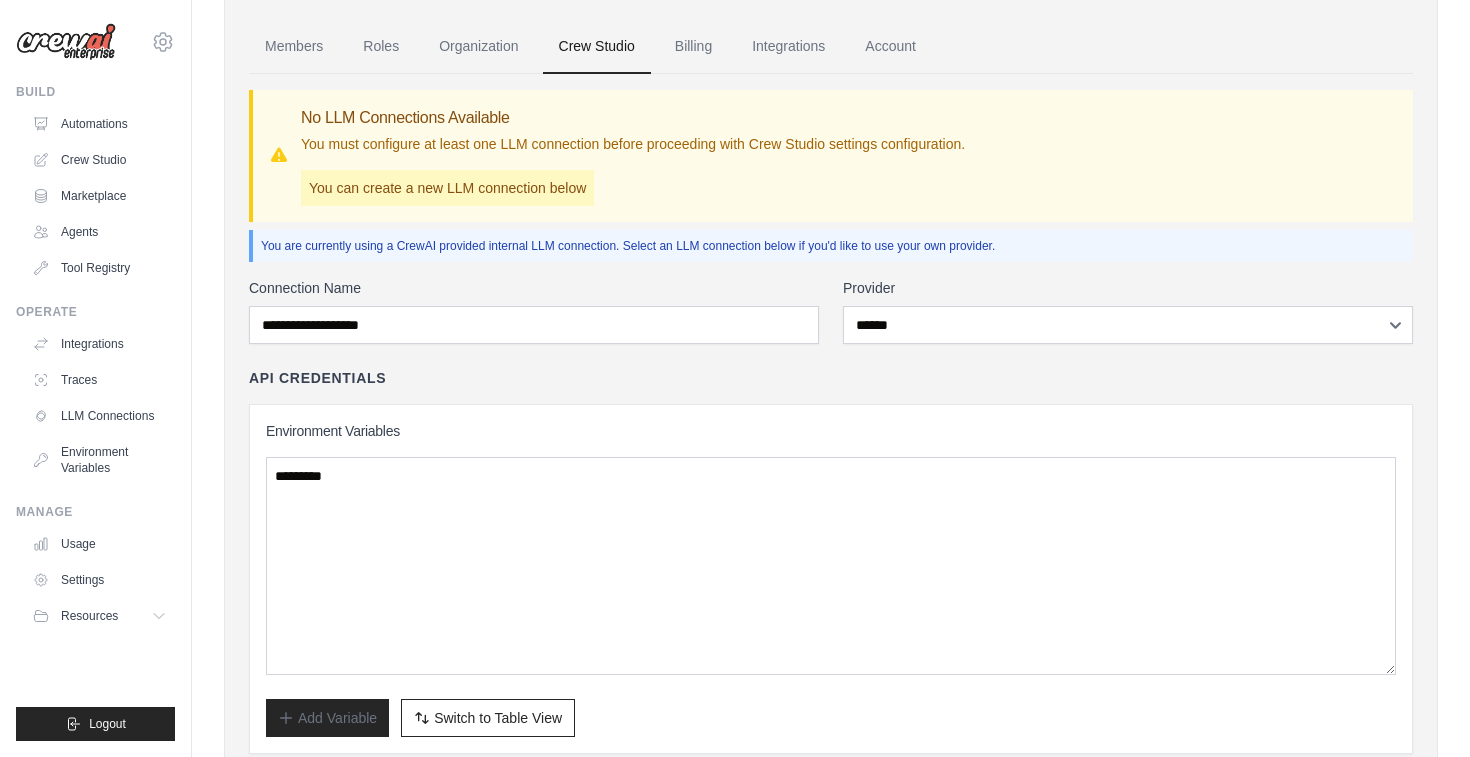 click on "Environment Variables
Add Variable
Switch to Bulk View
Switch to Table View" at bounding box center (831, 579) 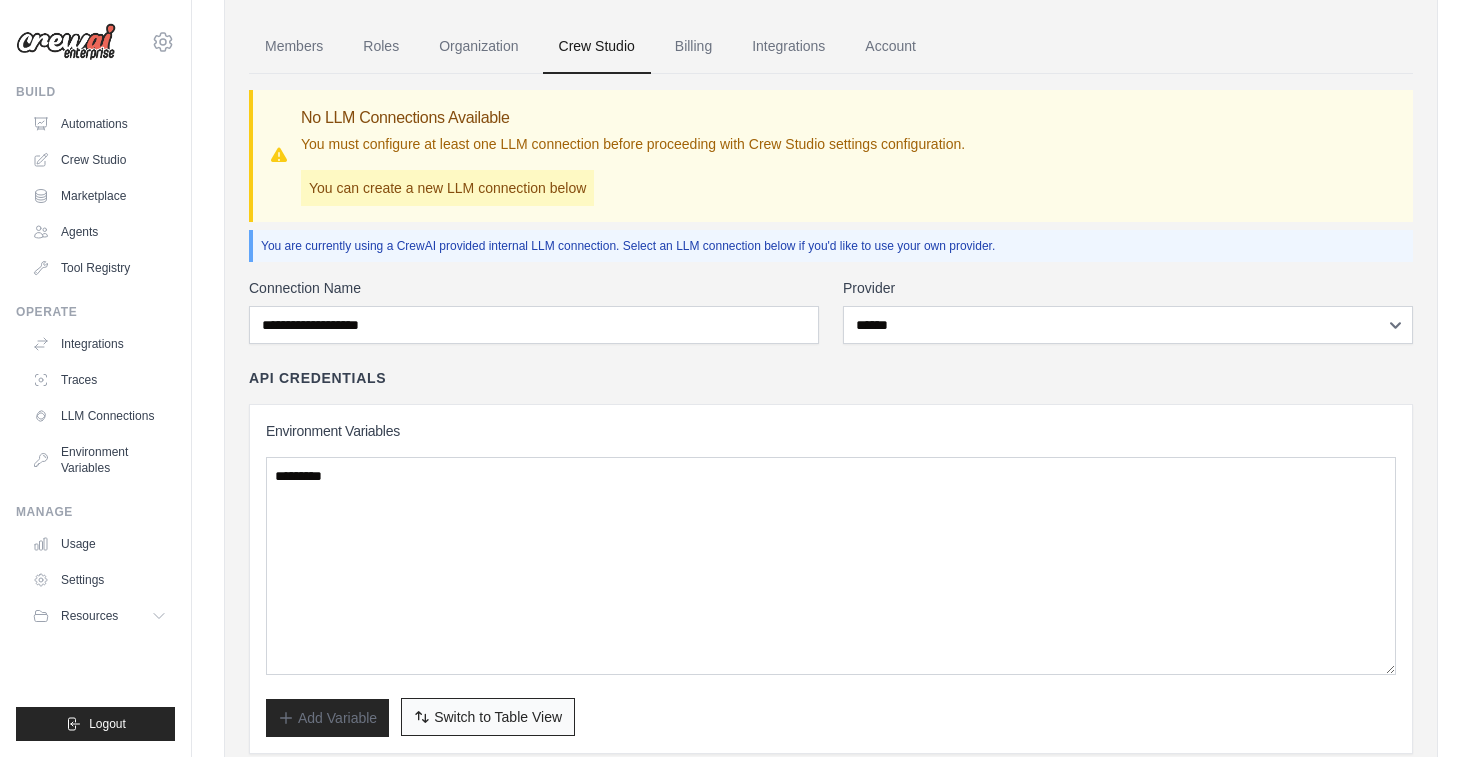 click on "Switch to Bulk View
Switch to Table View" at bounding box center (488, 717) 